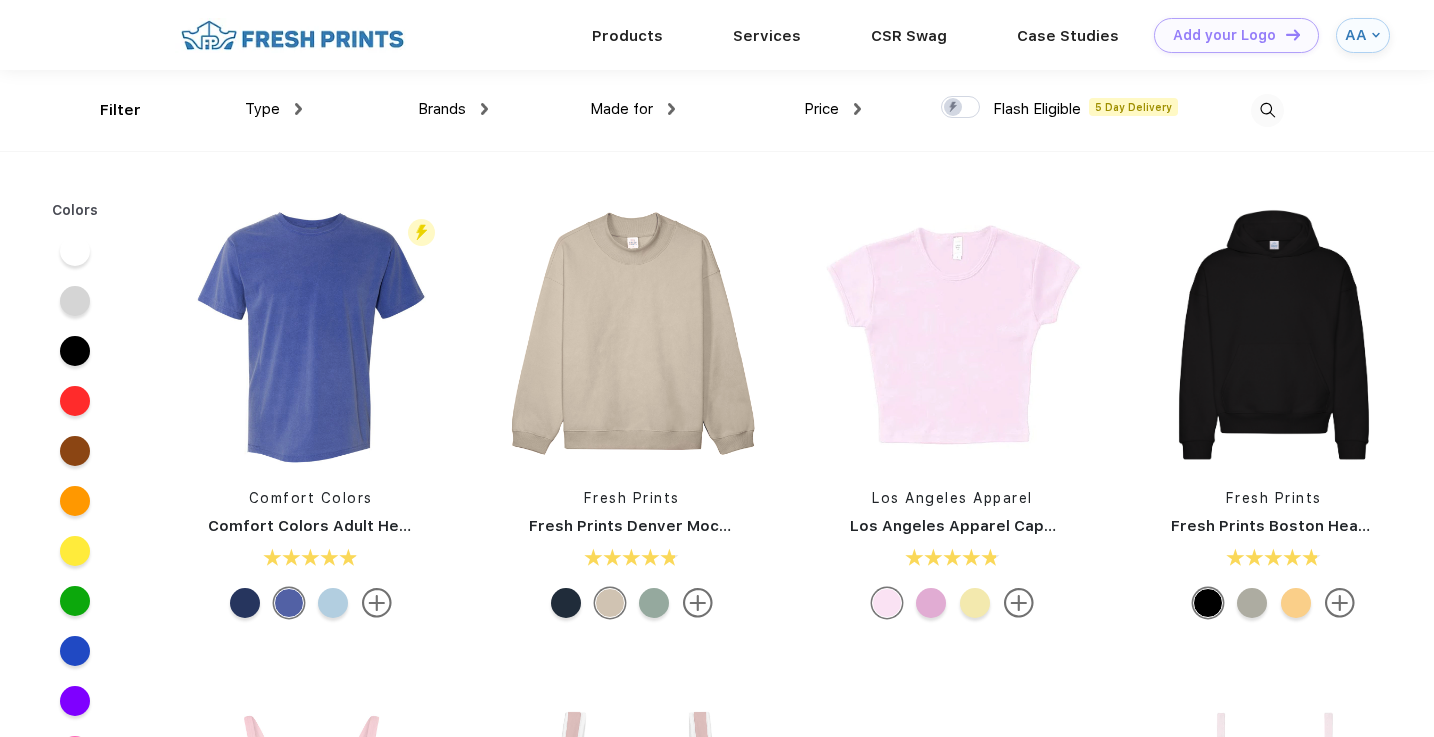 scroll, scrollTop: 0, scrollLeft: 0, axis: both 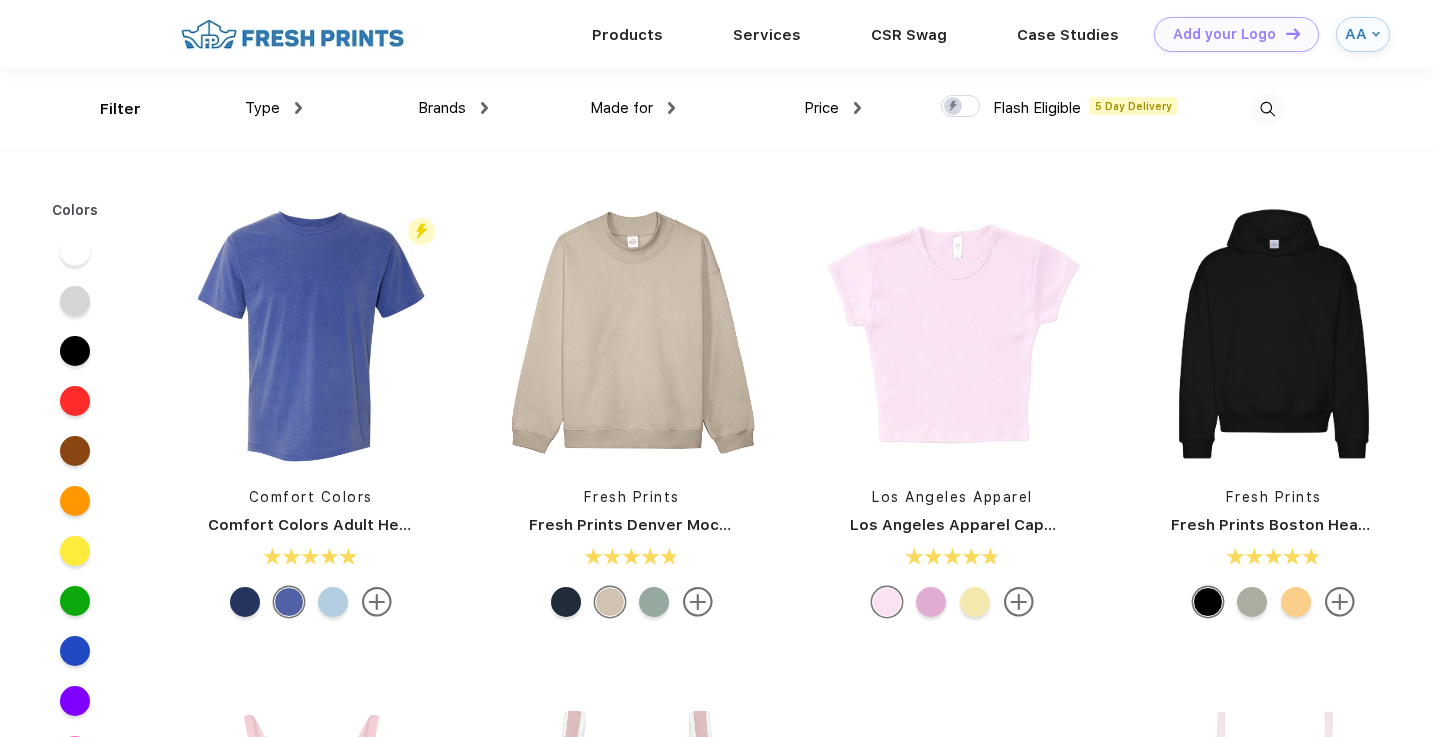 click on "Made for" at bounding box center [621, 108] 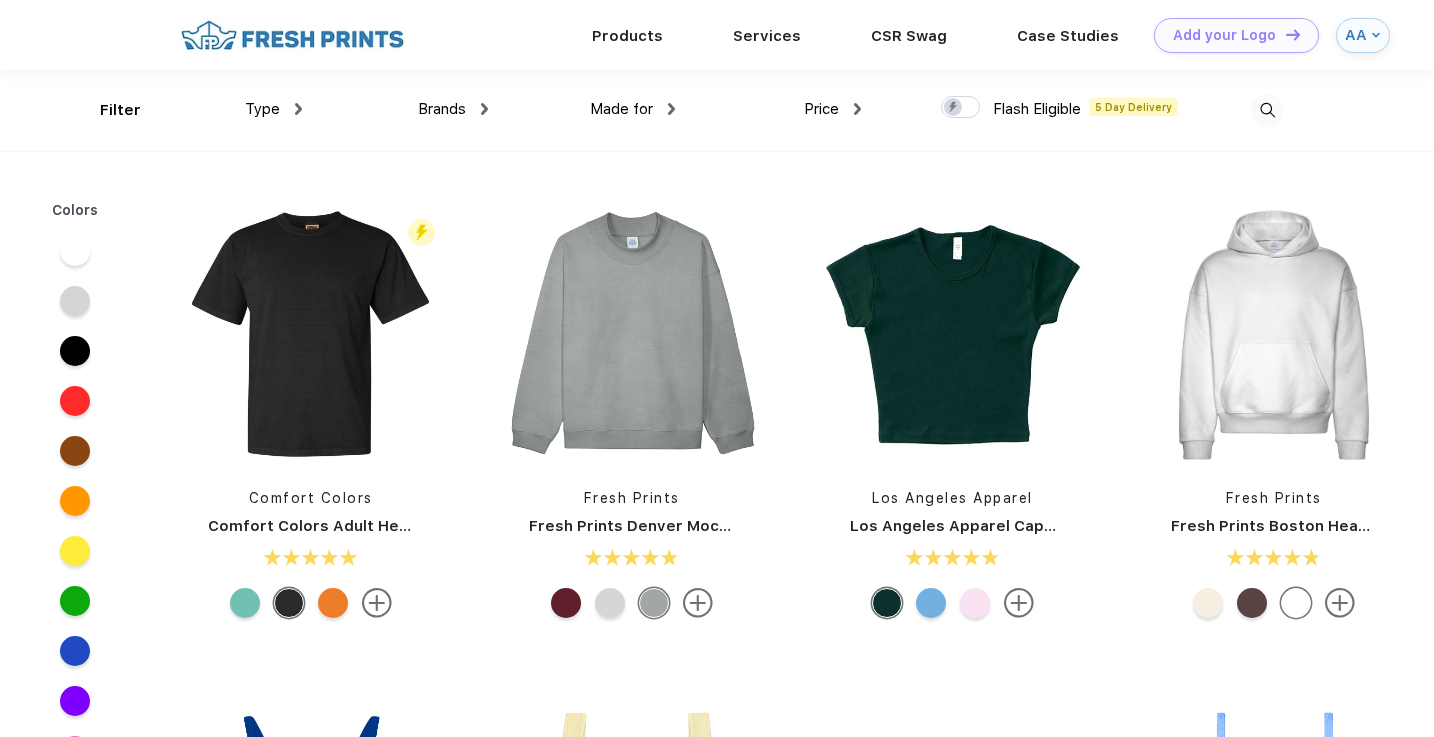 scroll, scrollTop: 0, scrollLeft: 0, axis: both 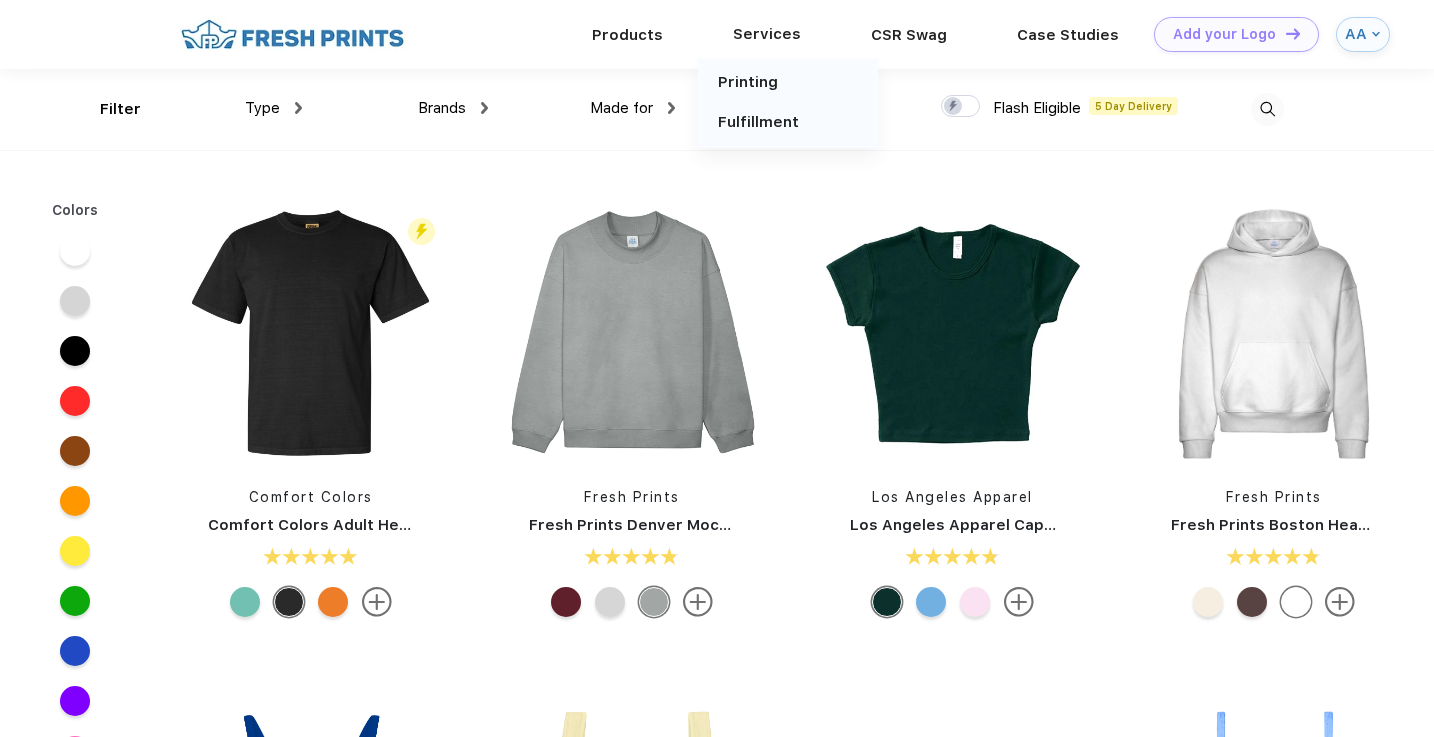 click on "Services" at bounding box center (767, 34) 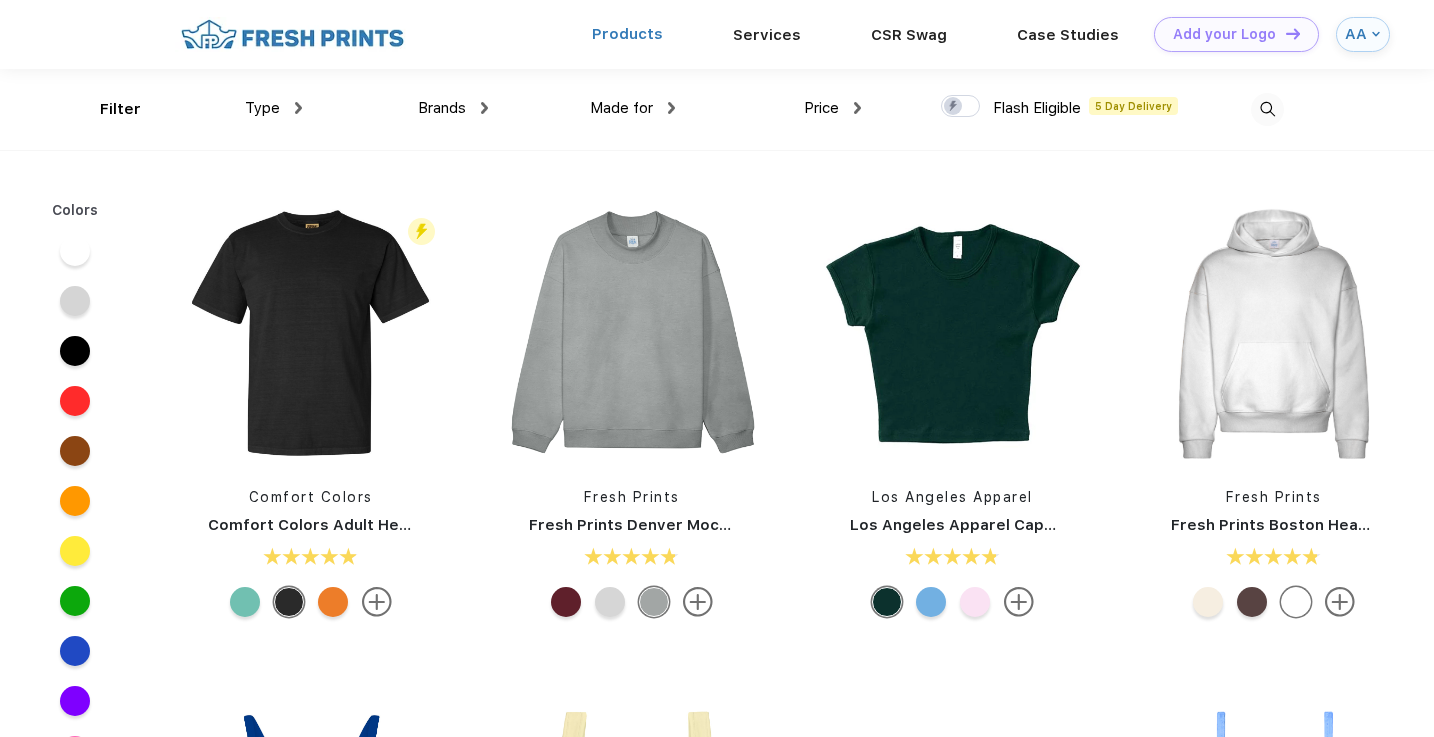 click on "Products" at bounding box center [627, 34] 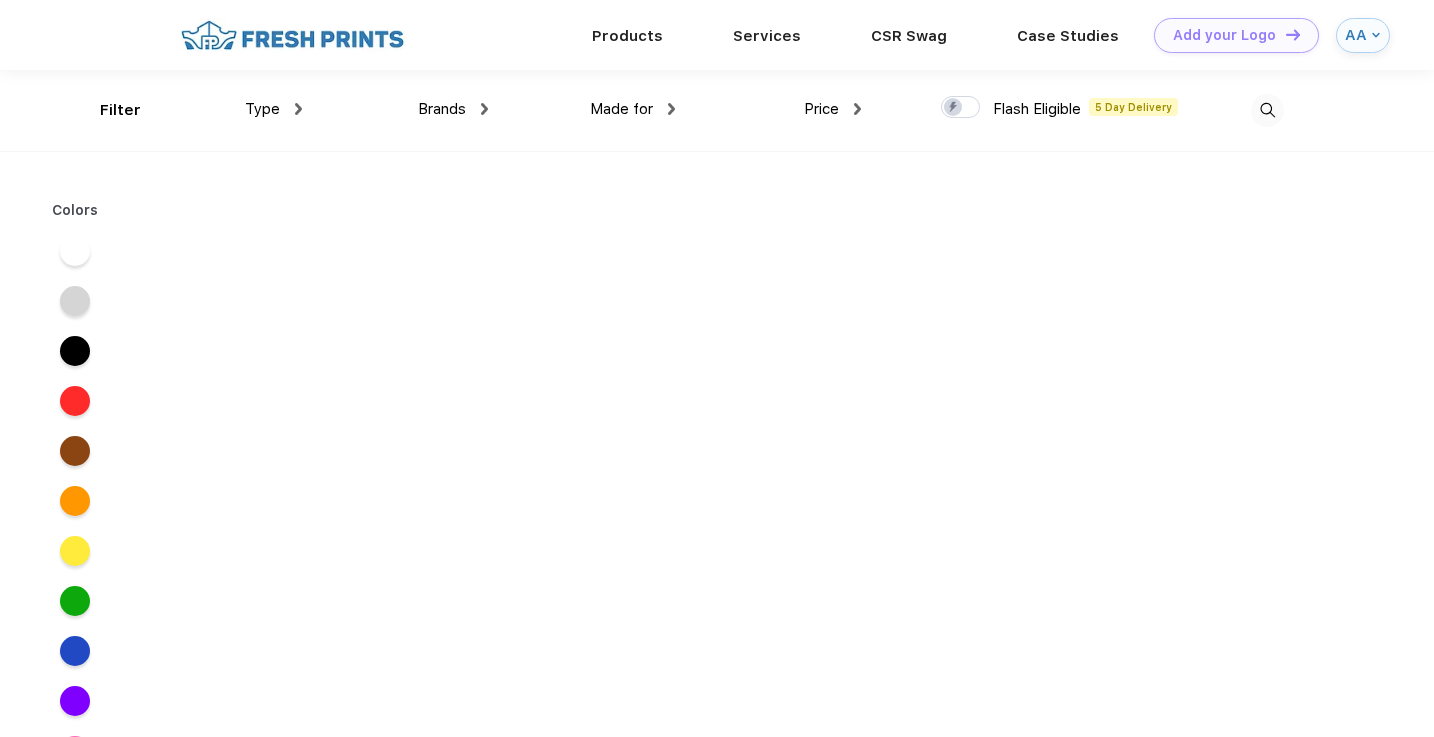 scroll, scrollTop: 0, scrollLeft: 0, axis: both 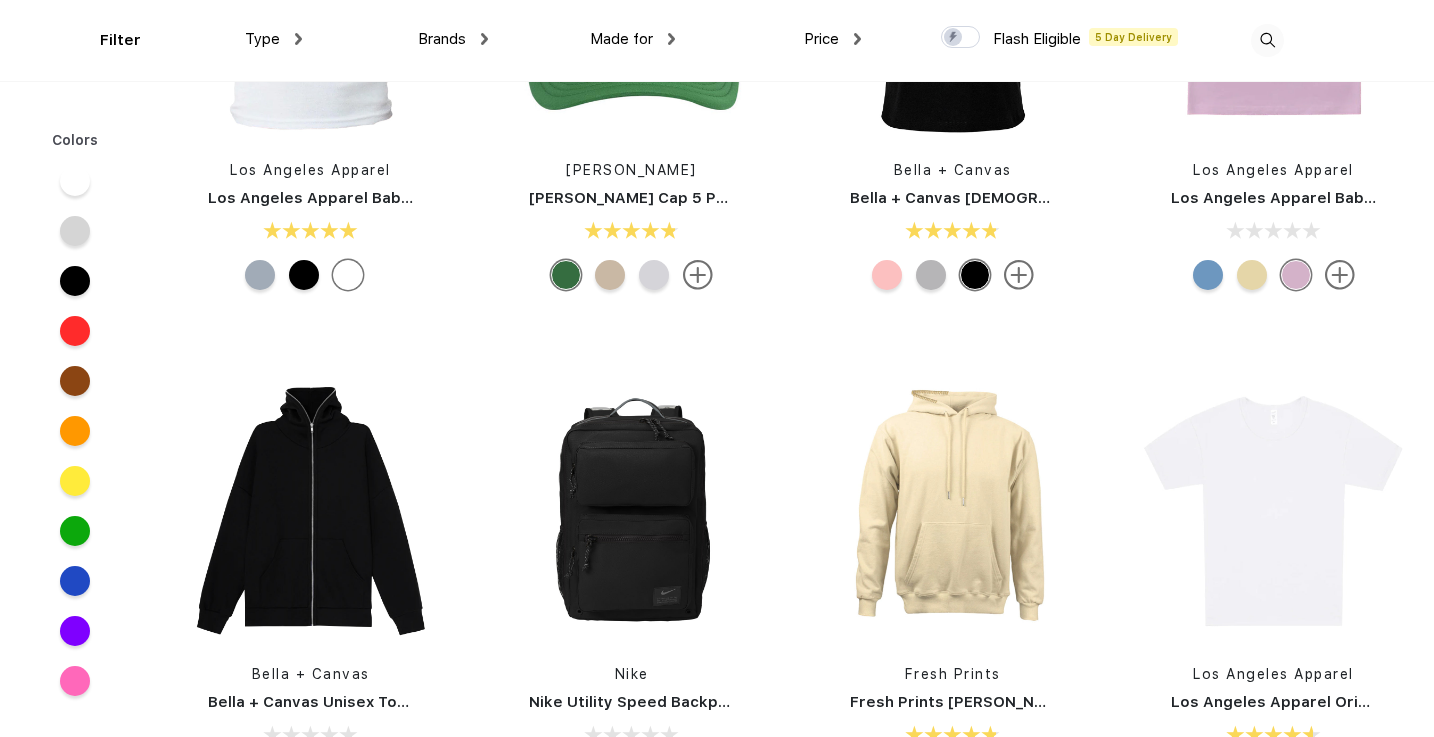 click on "Type" at bounding box center [273, 39] 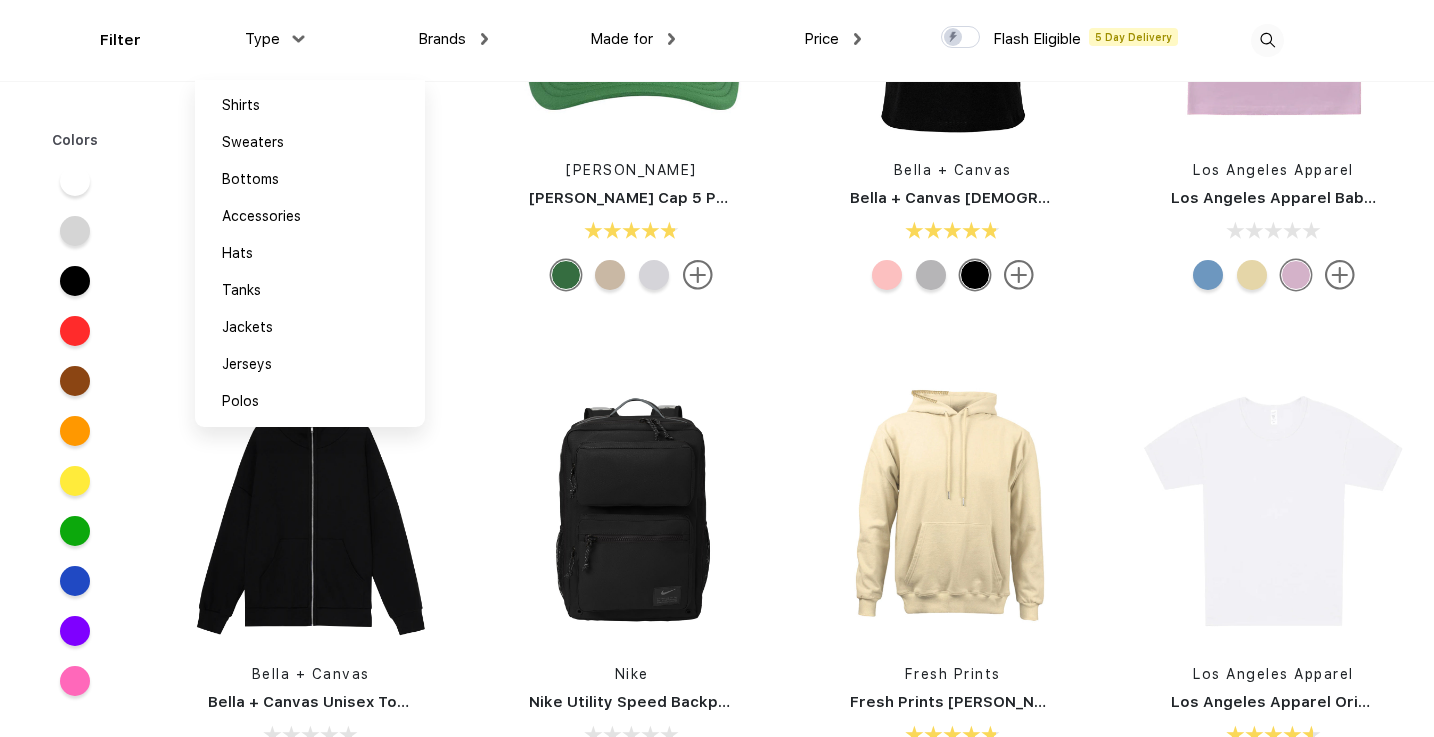click on "Type  Shirts   Sweaters   Bottoms   Accessories   Hats   Tanks   Jackets   Jerseys   Polos" at bounding box center [208, 40] 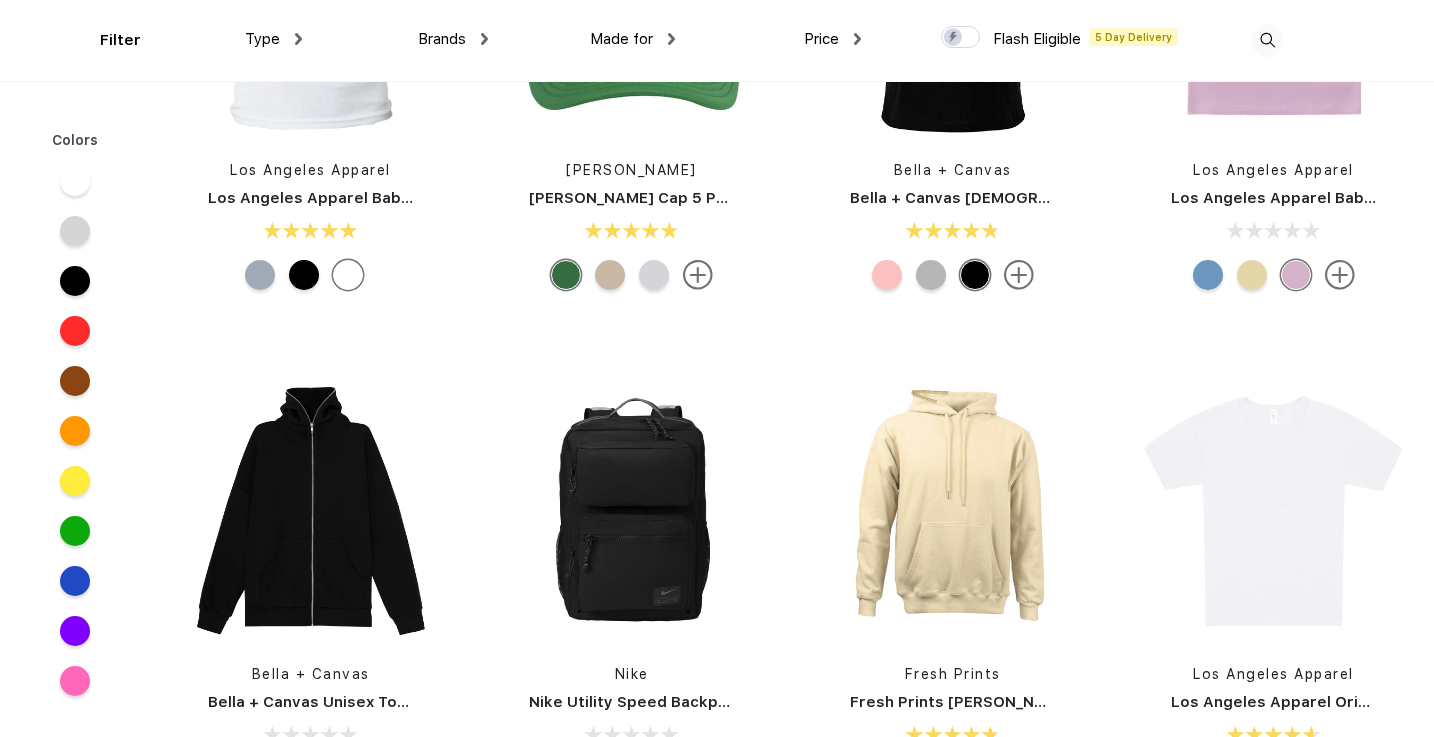 click on "Type  Shirts   Sweaters   Bottoms   Accessories   Hats   Tanks   Jackets   Jerseys   Polos" at bounding box center (208, 40) 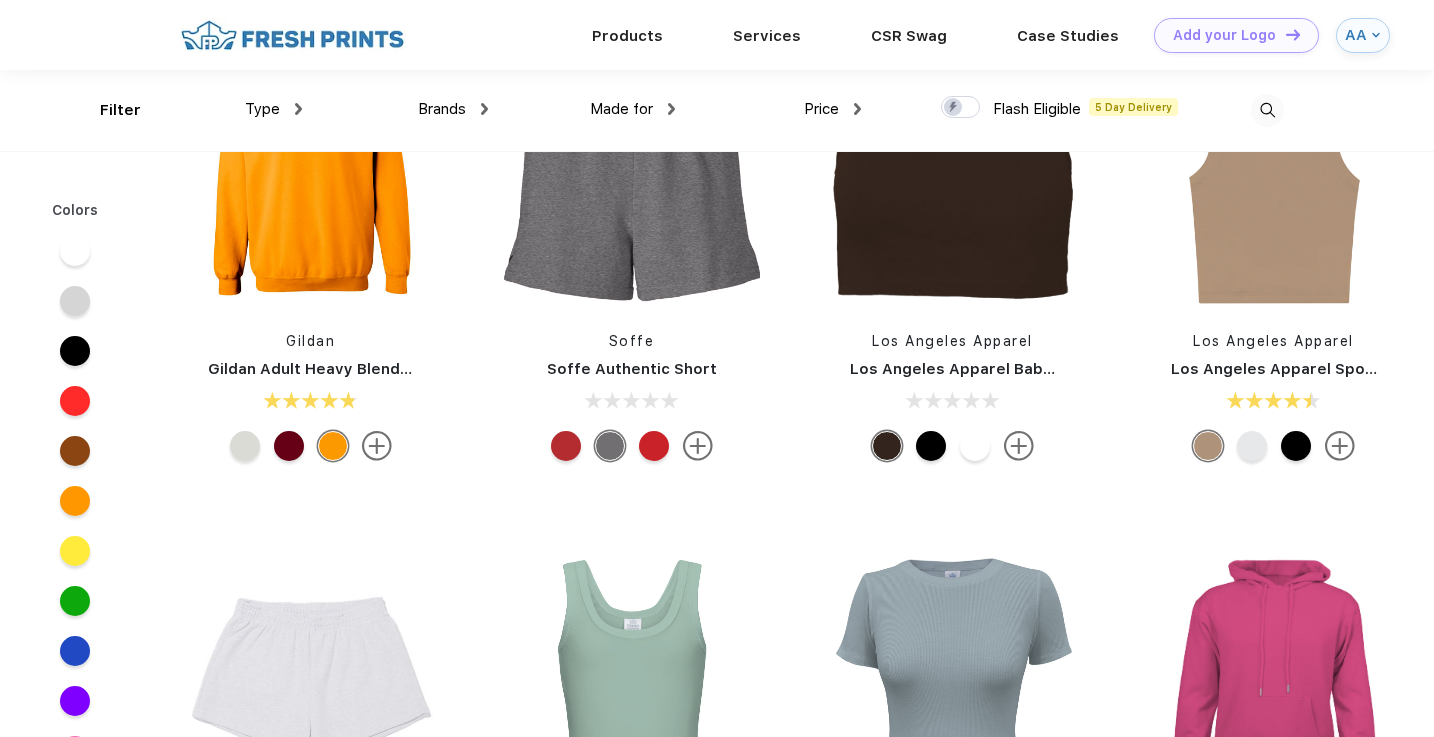 scroll, scrollTop: 4033, scrollLeft: 0, axis: vertical 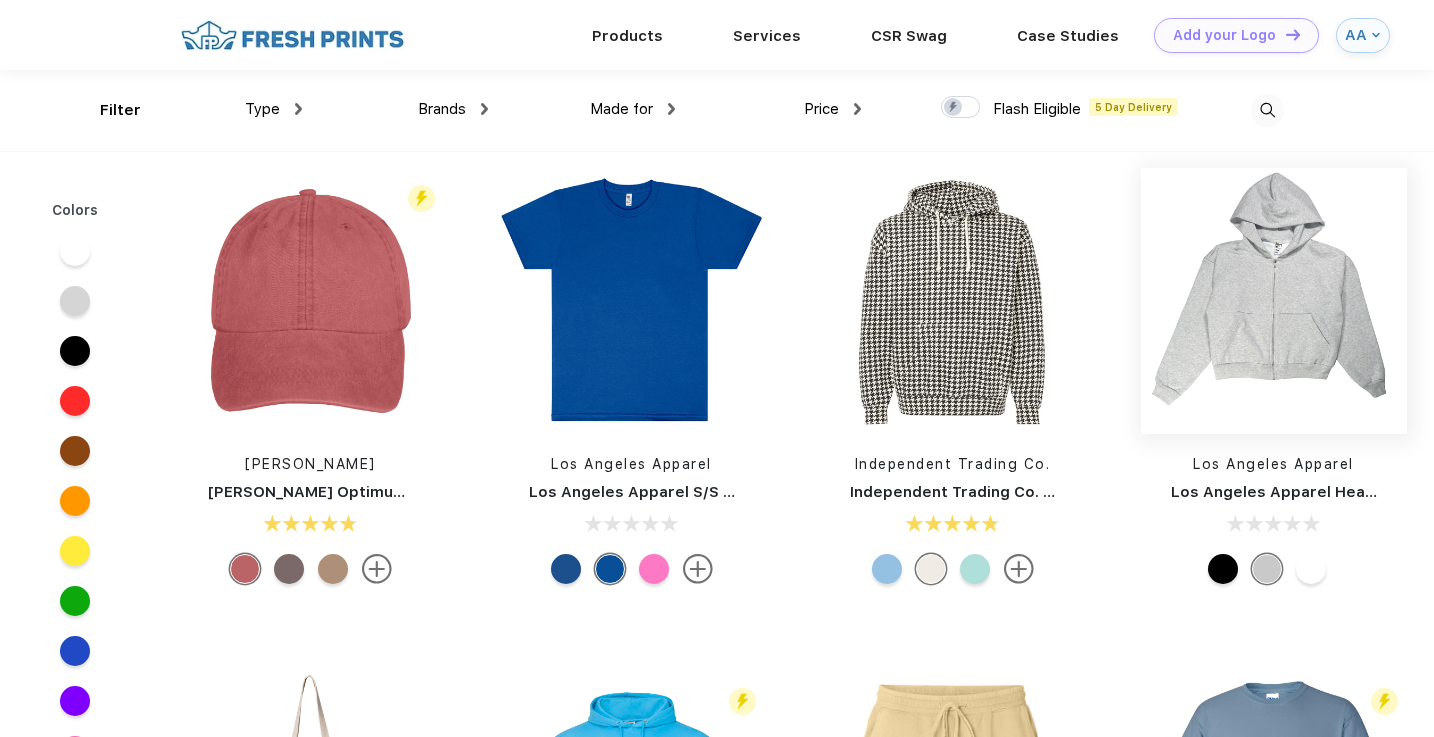 click at bounding box center (1274, 301) 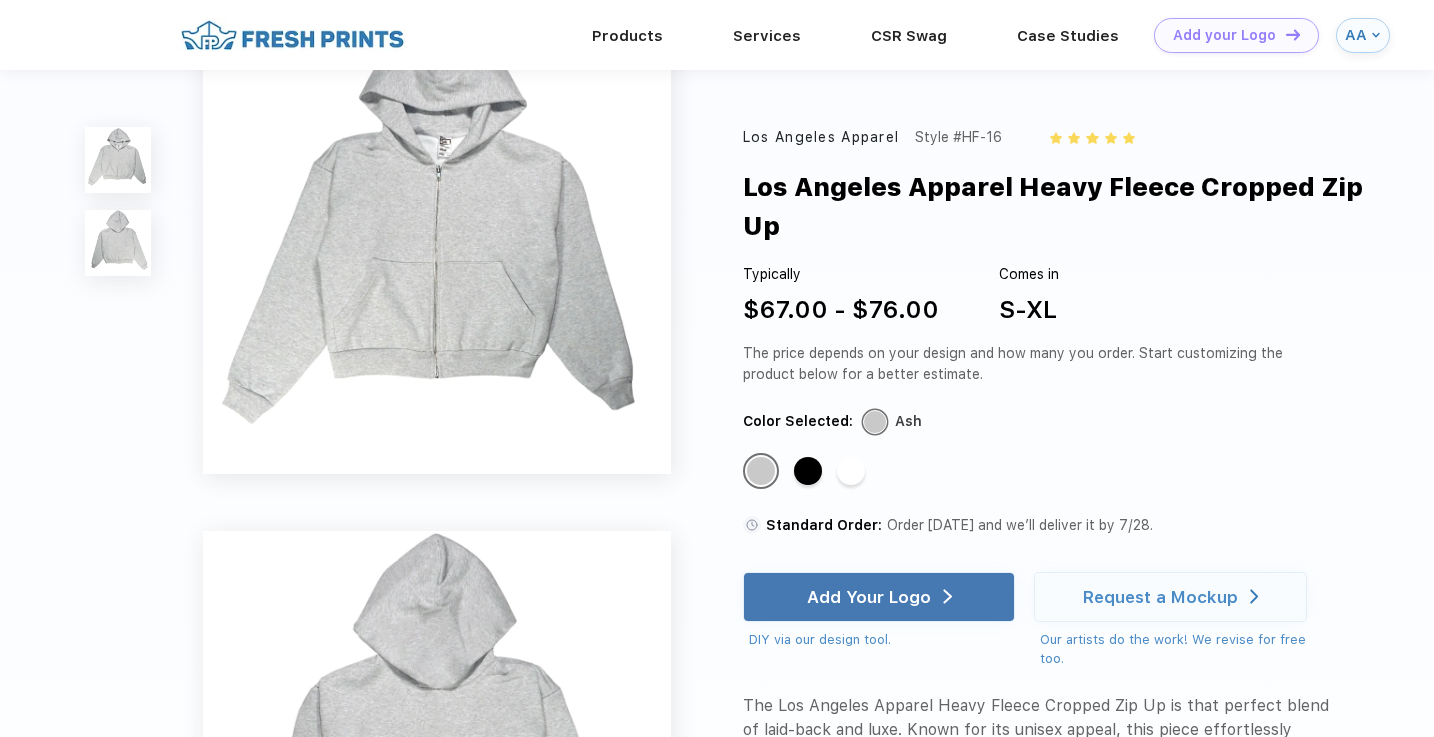 scroll, scrollTop: 0, scrollLeft: 0, axis: both 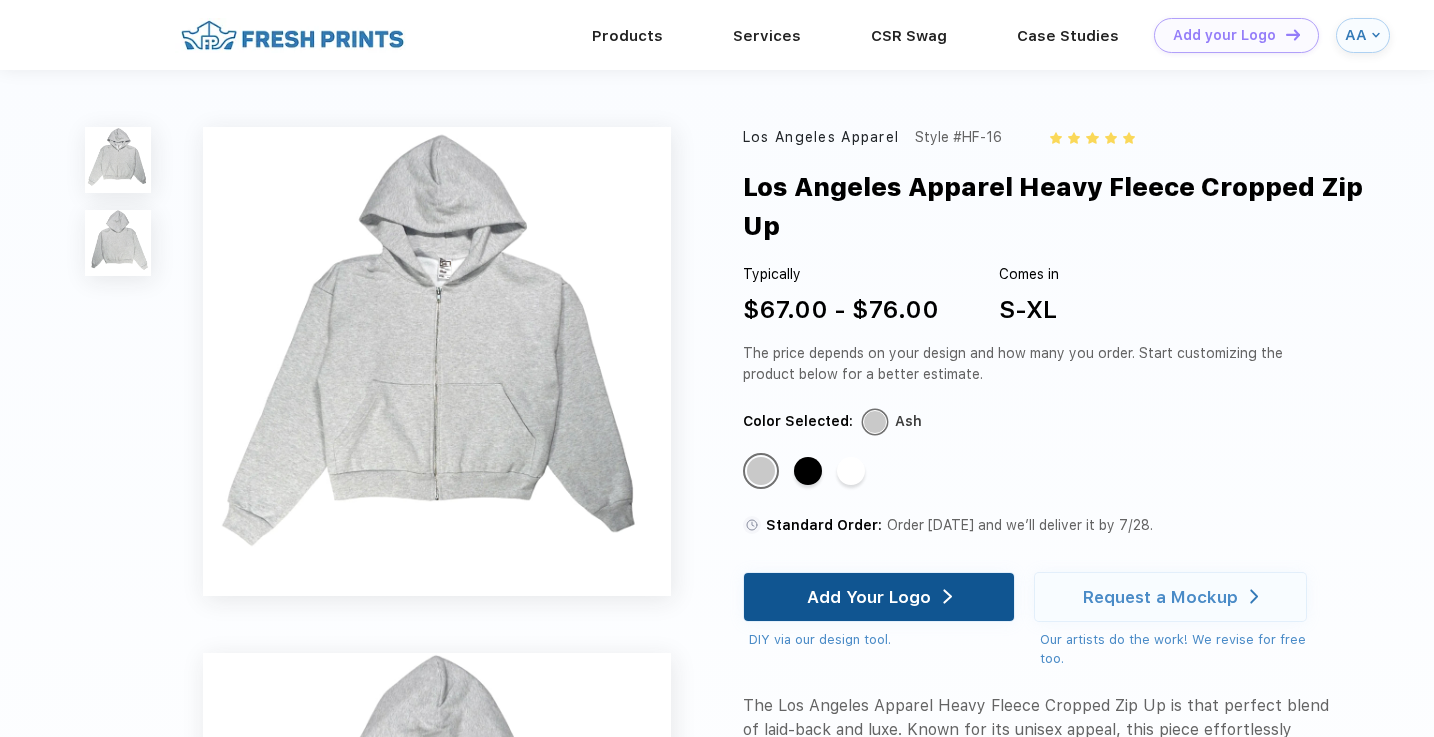 click on "Add Your Logo" at bounding box center (869, 597) 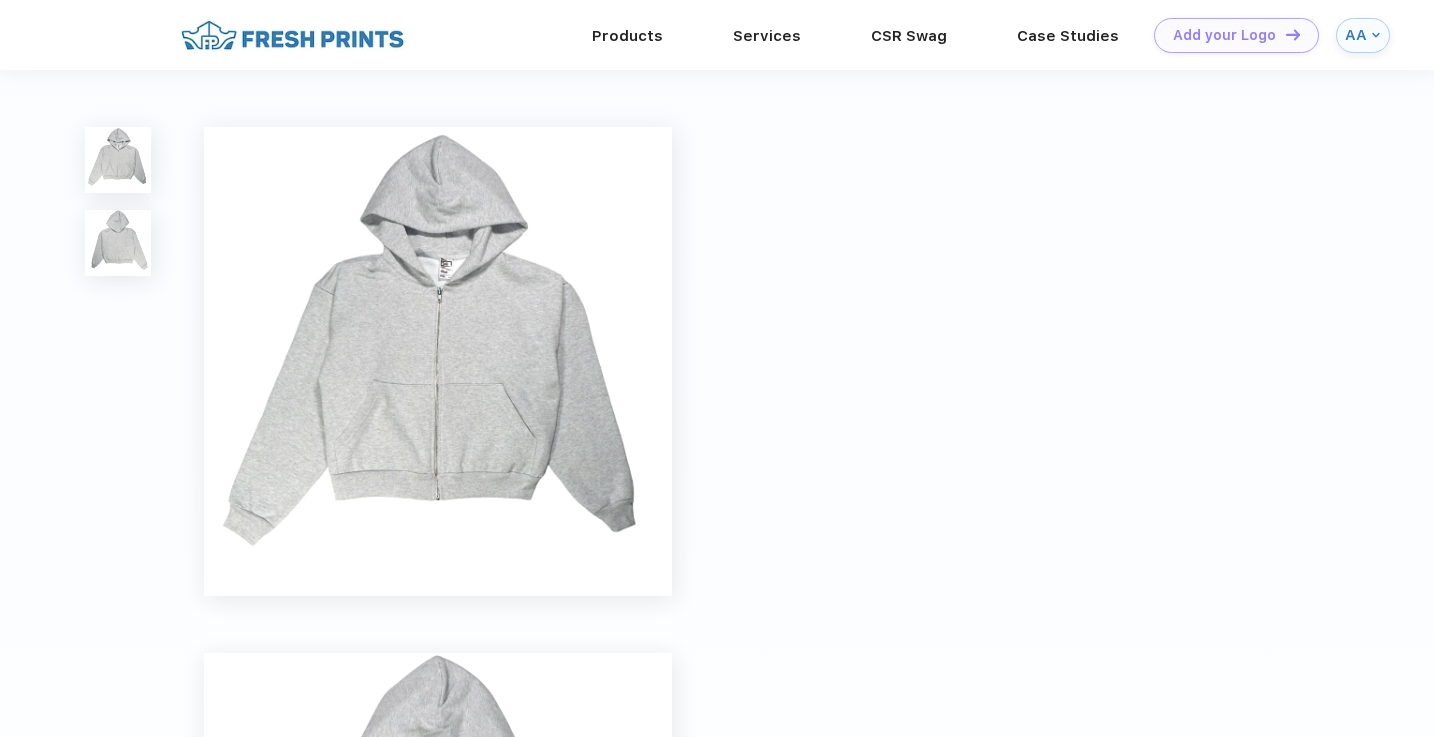 scroll, scrollTop: 0, scrollLeft: 0, axis: both 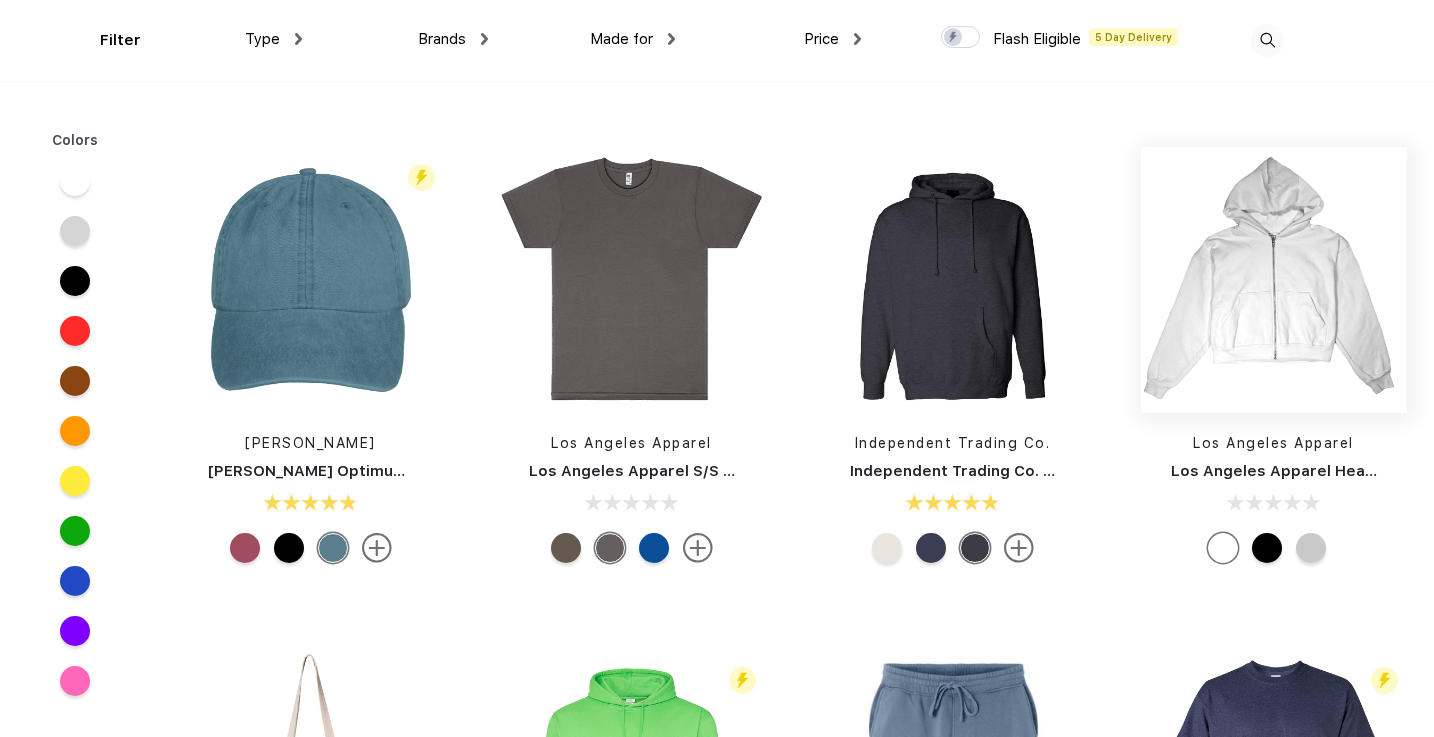 click at bounding box center [1274, 280] 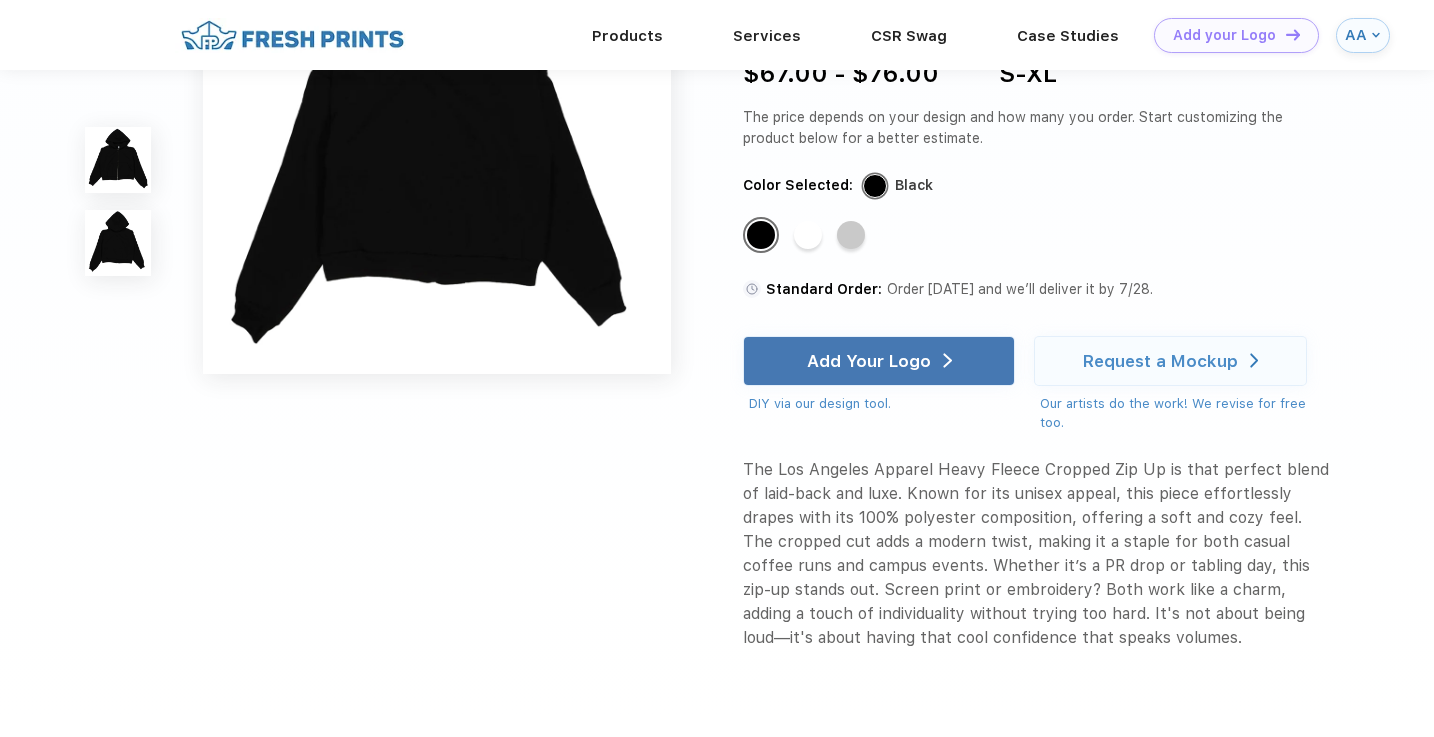 scroll, scrollTop: 723, scrollLeft: 0, axis: vertical 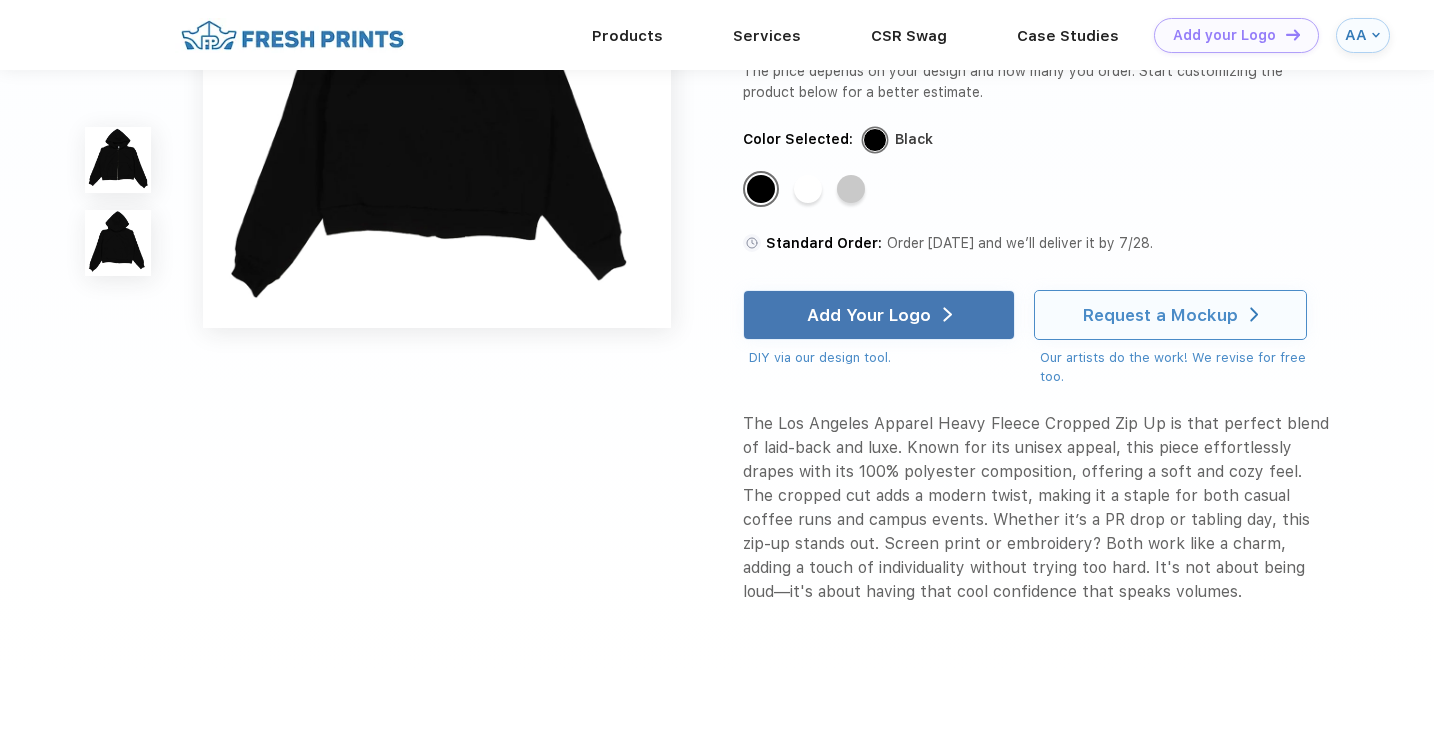 click on "Request a Mockup" at bounding box center [1171, 315] 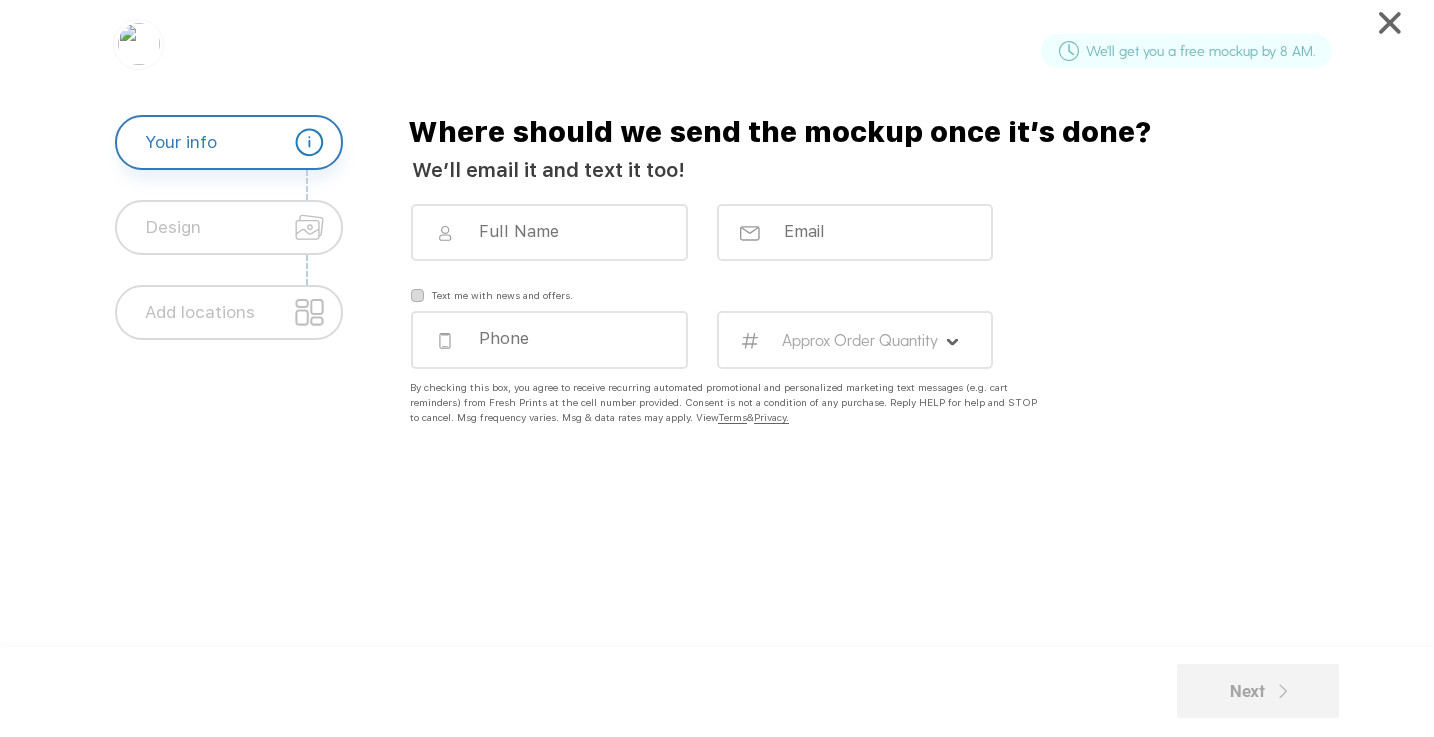 scroll, scrollTop: 0, scrollLeft: 0, axis: both 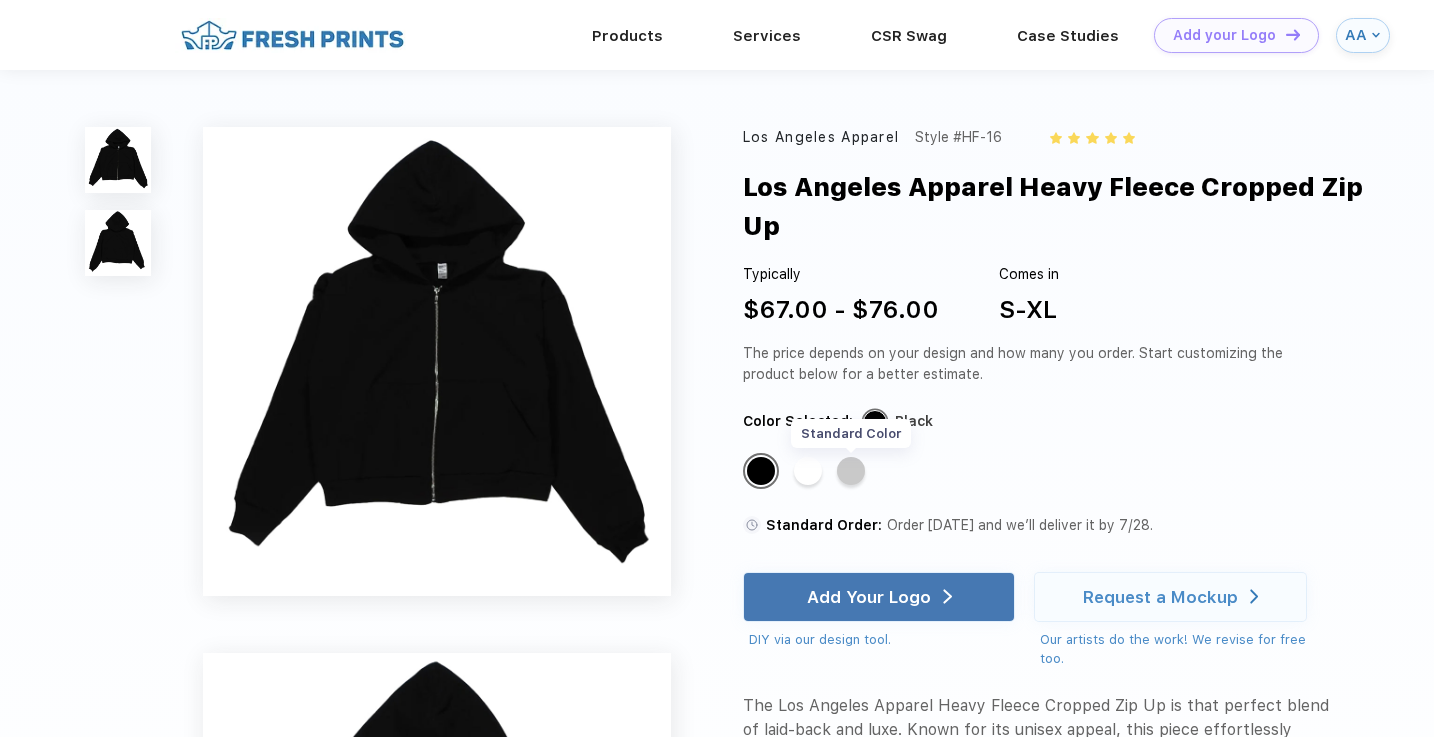 click on "Standard Color" at bounding box center (851, 471) 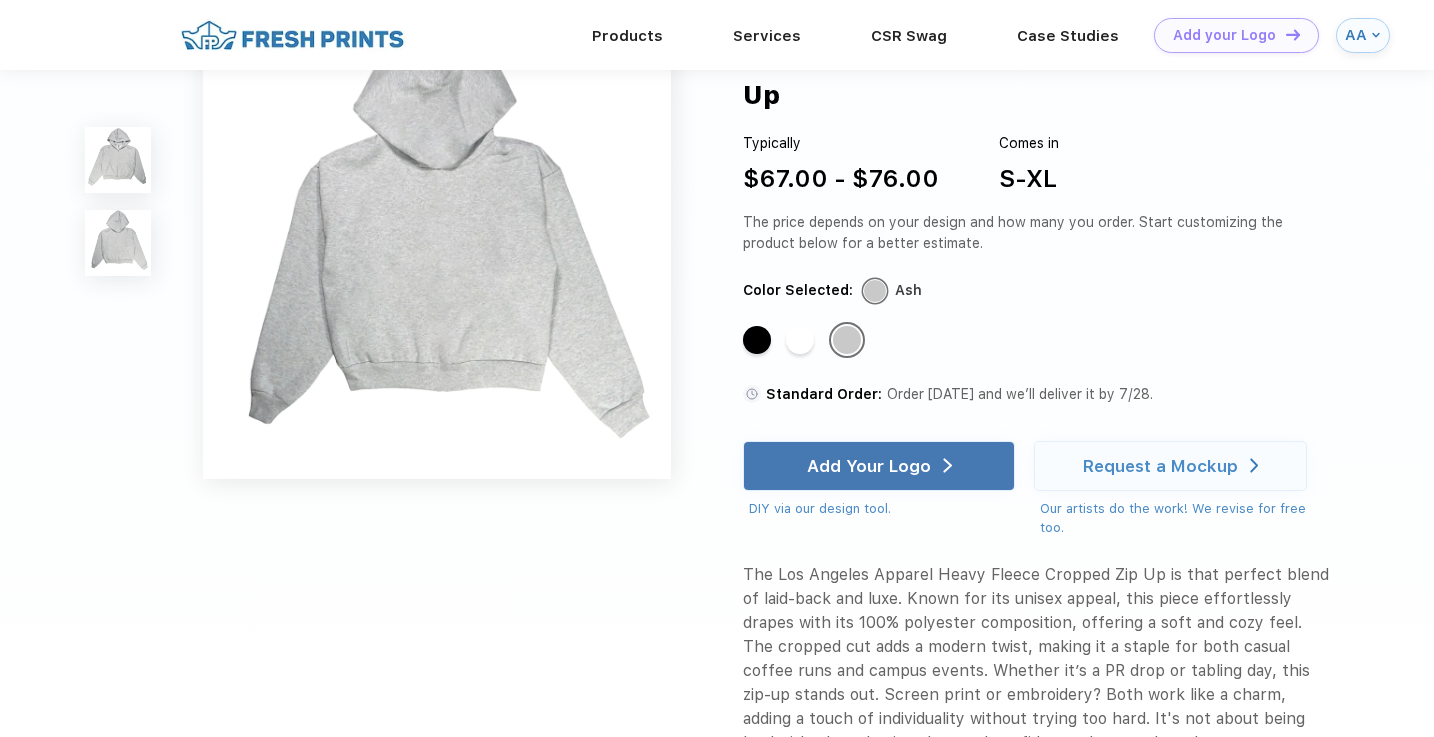 scroll, scrollTop: 0, scrollLeft: 0, axis: both 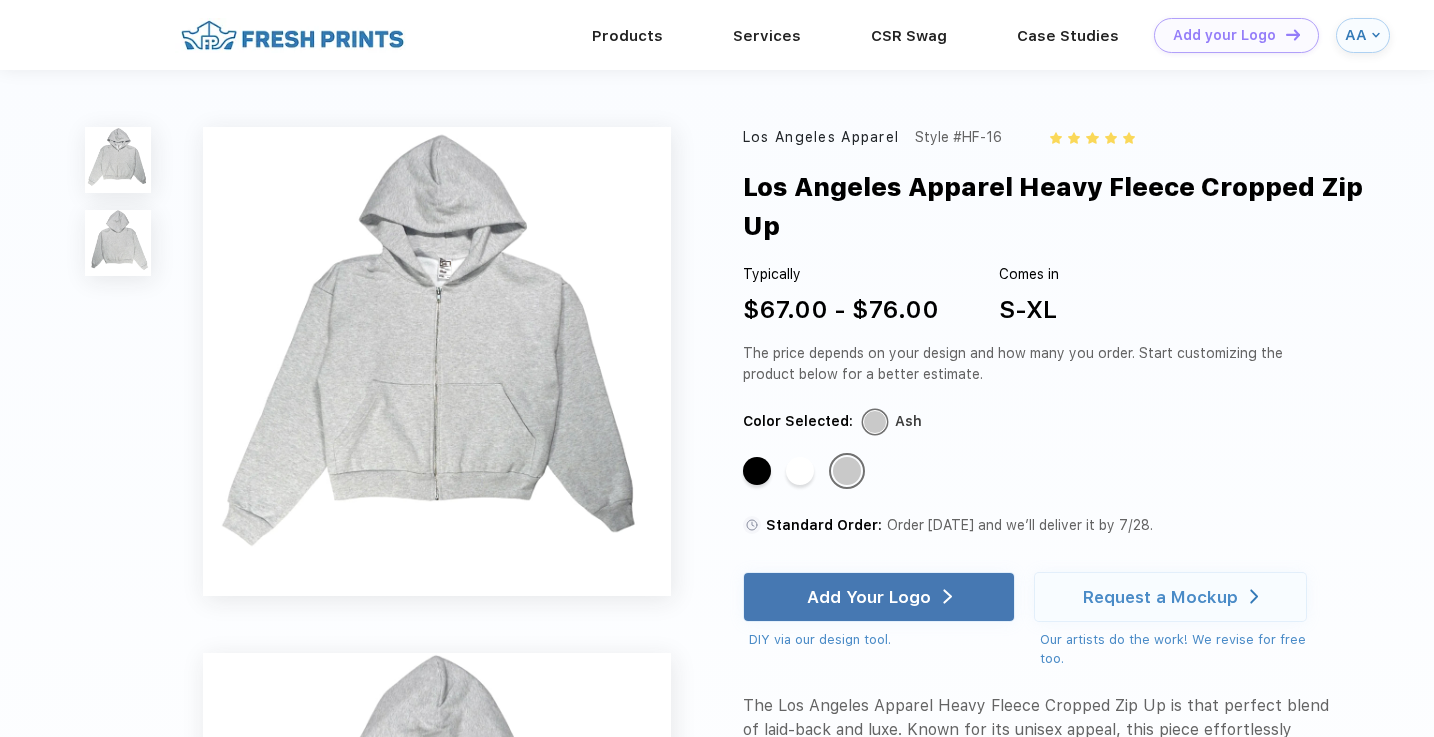 click on "Los Angeles Apparel Heavy Fleece Cropped Zip Up" at bounding box center (1065, 206) 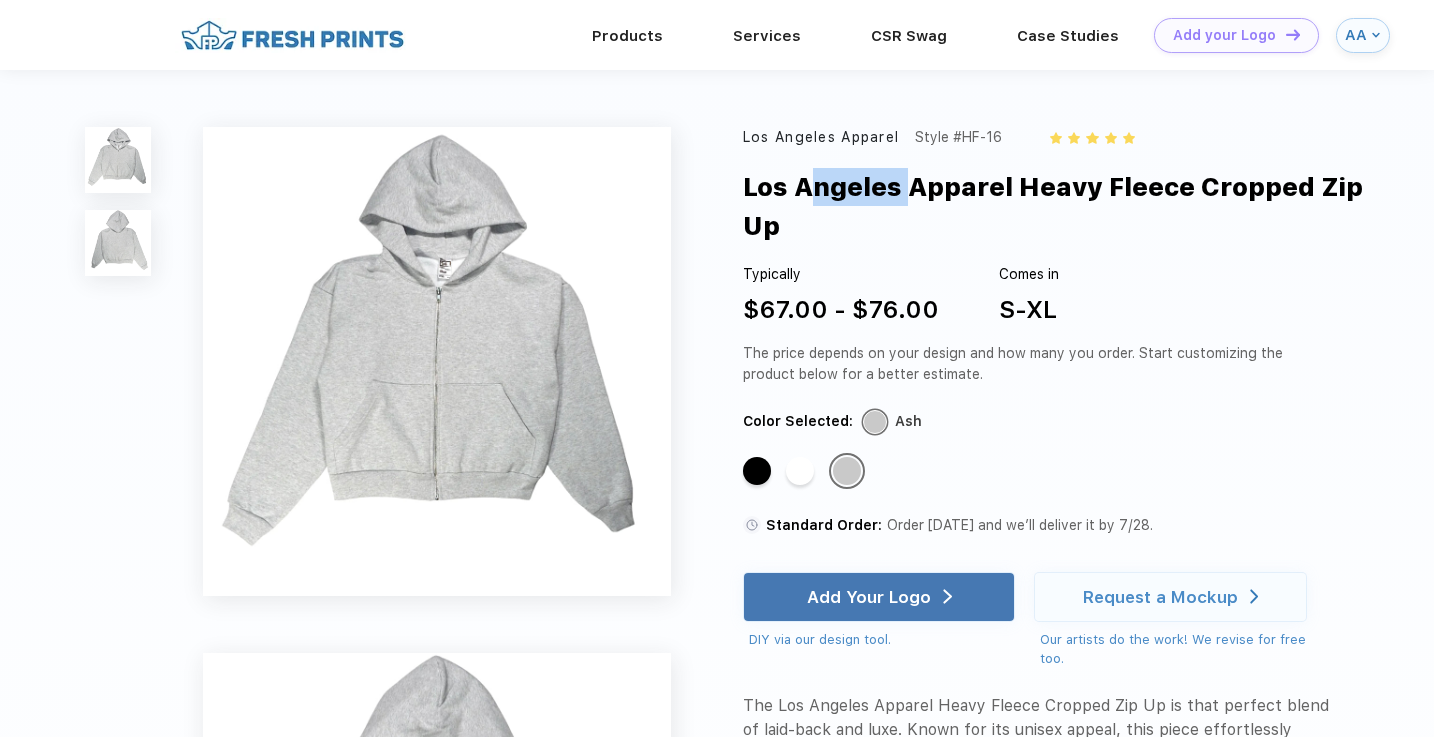 click on "Los Angeles Apparel Heavy Fleece Cropped Zip Up" at bounding box center (1065, 206) 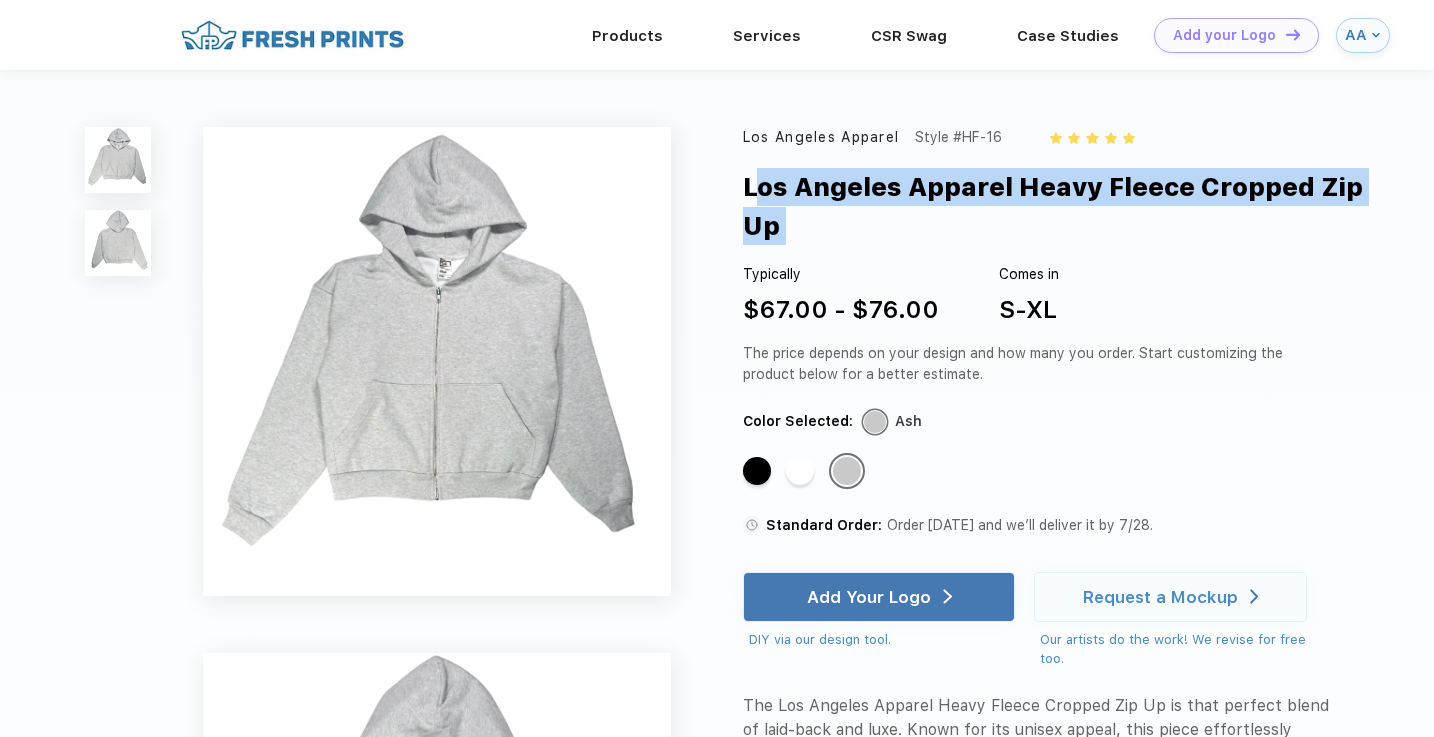 click on "Los Angeles Apparel Heavy Fleece Cropped Zip Up" at bounding box center (1065, 206) 